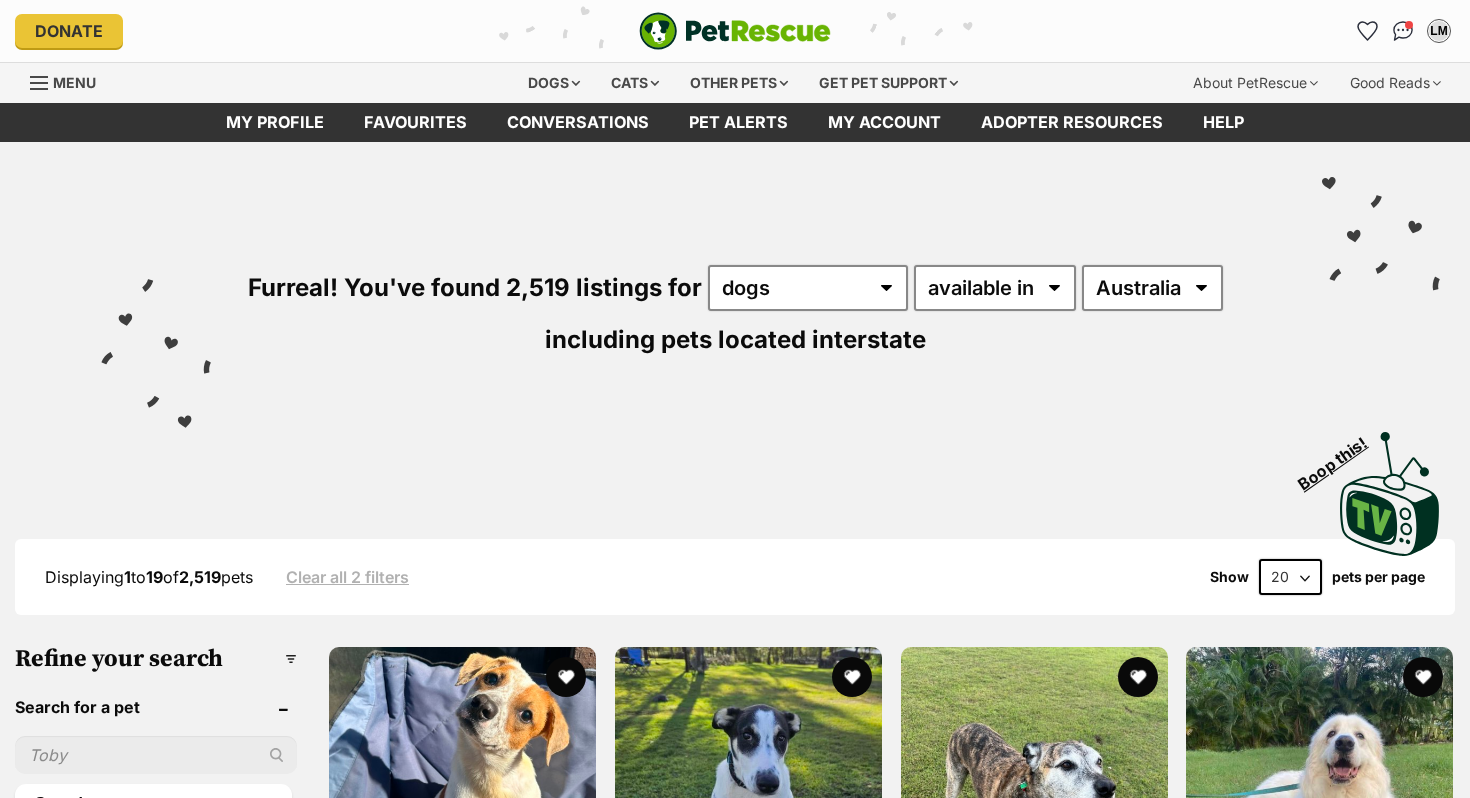scroll, scrollTop: 0, scrollLeft: 0, axis: both 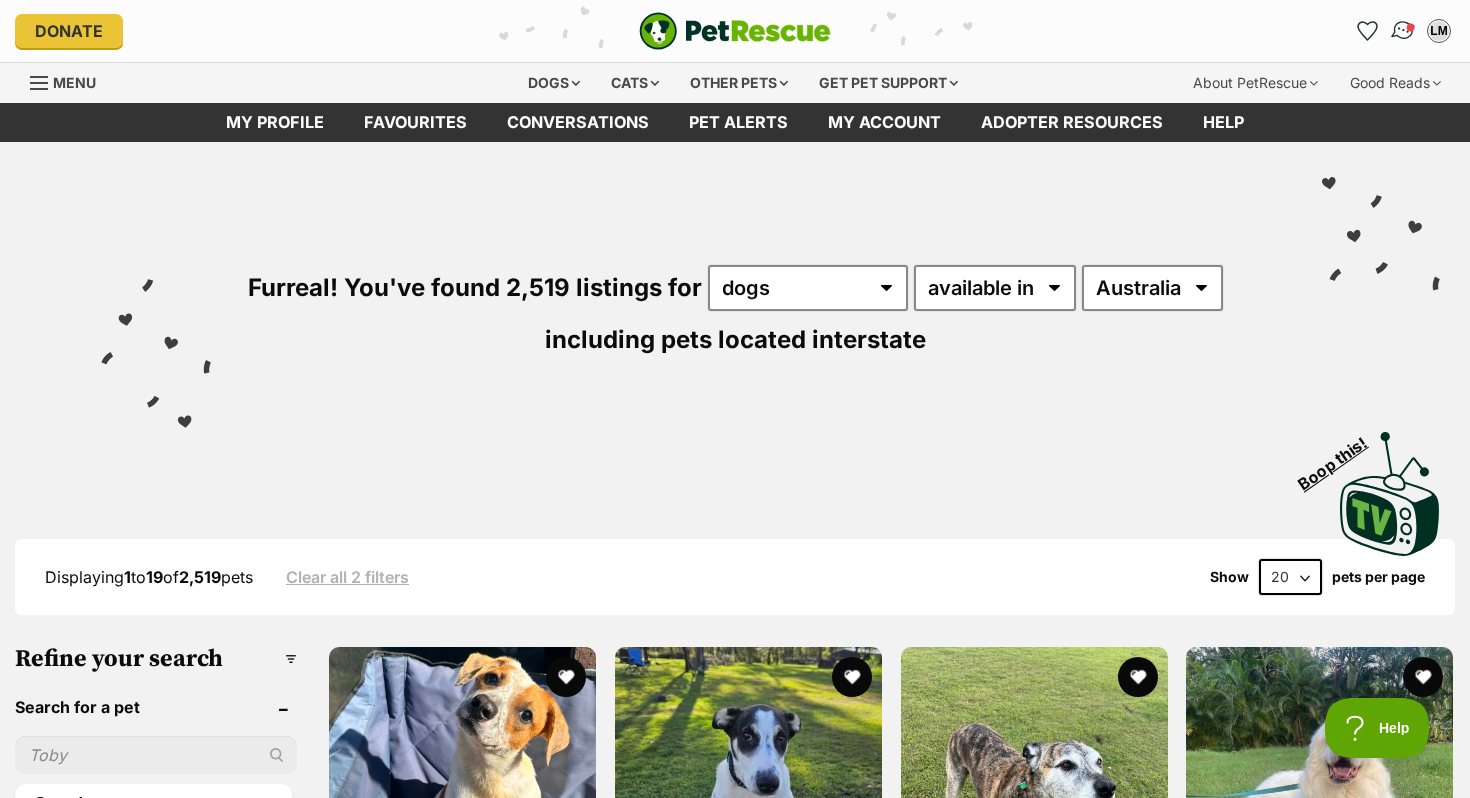 click at bounding box center (1403, 31) 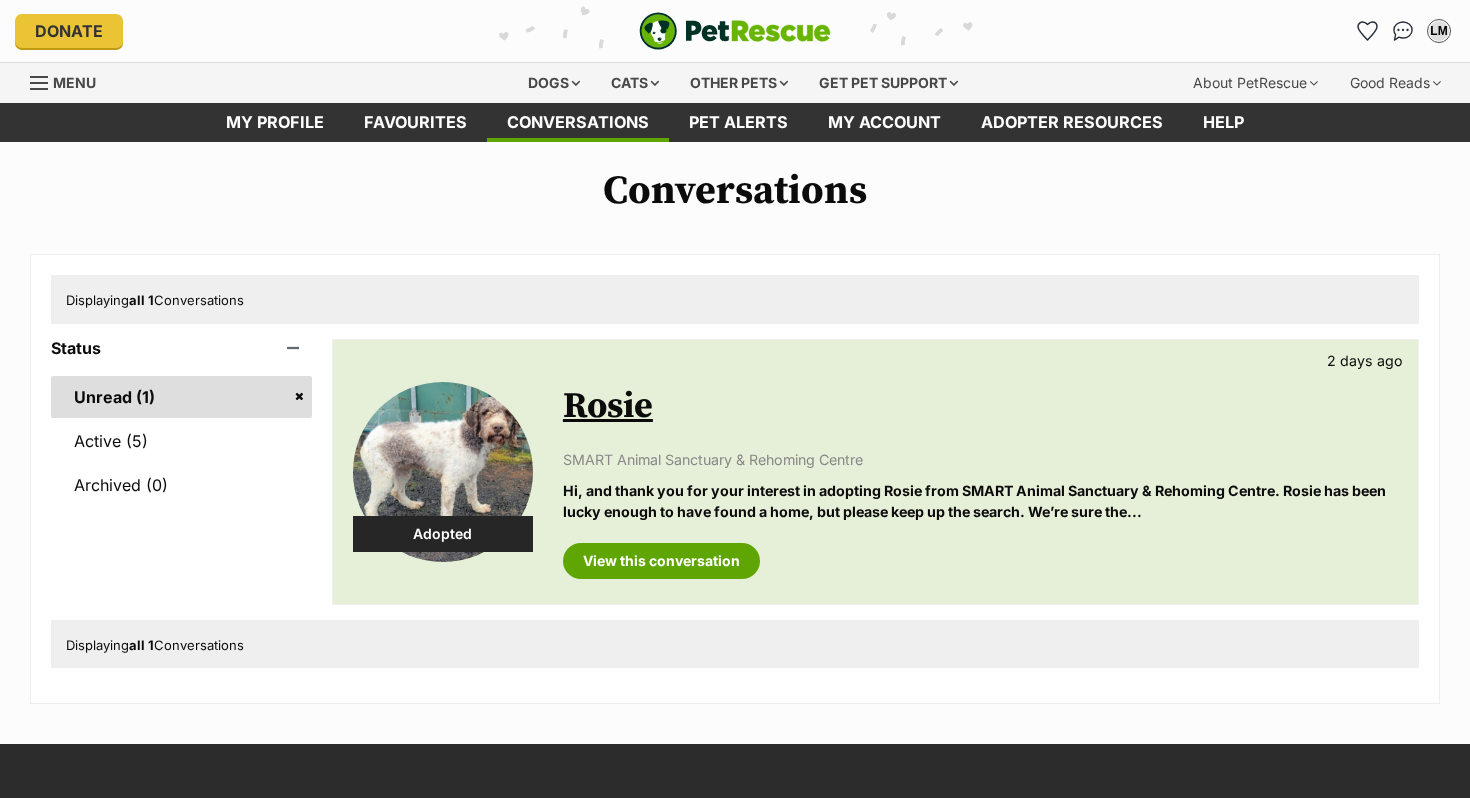 scroll, scrollTop: 0, scrollLeft: 0, axis: both 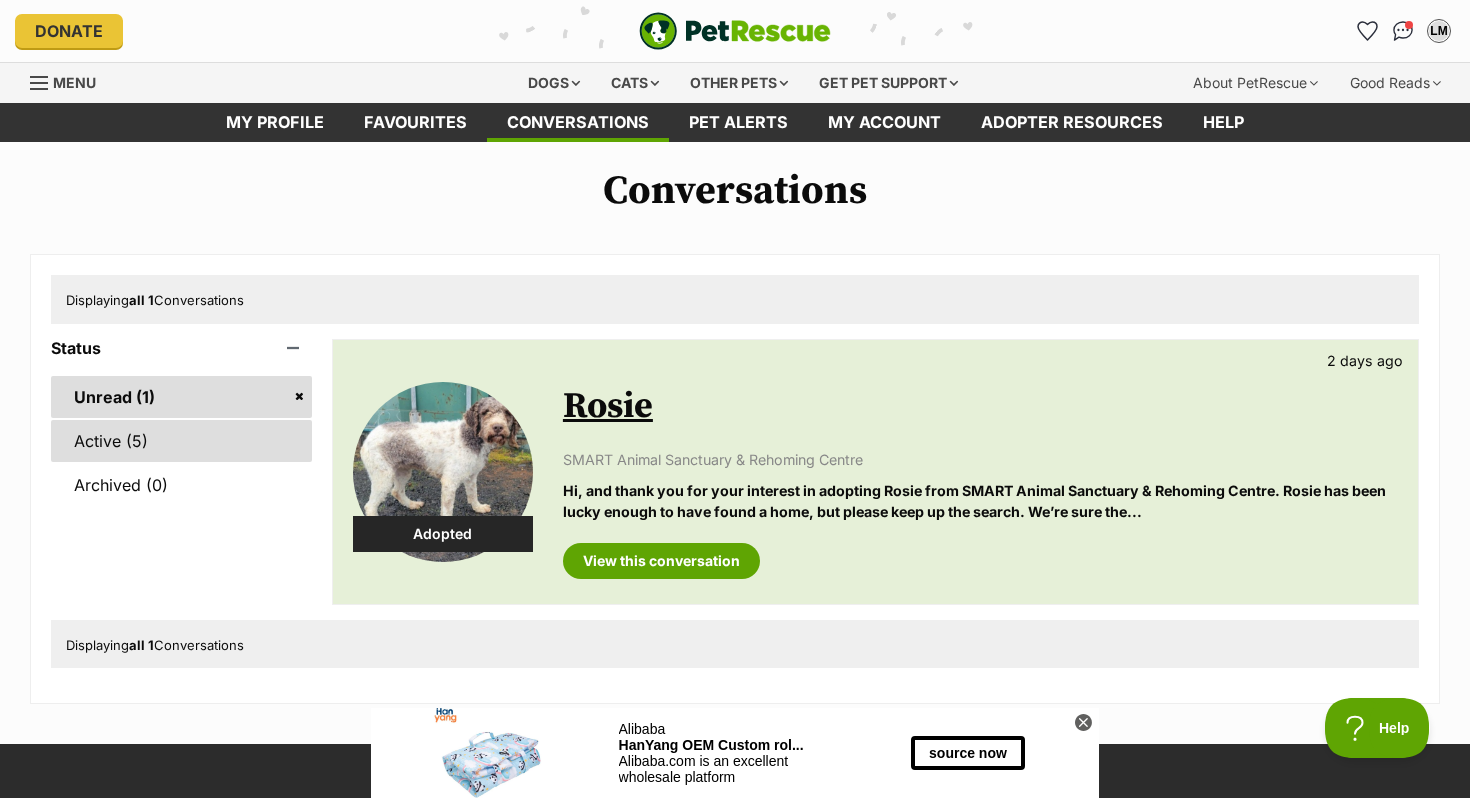 click on "Active (5)" at bounding box center [181, 441] 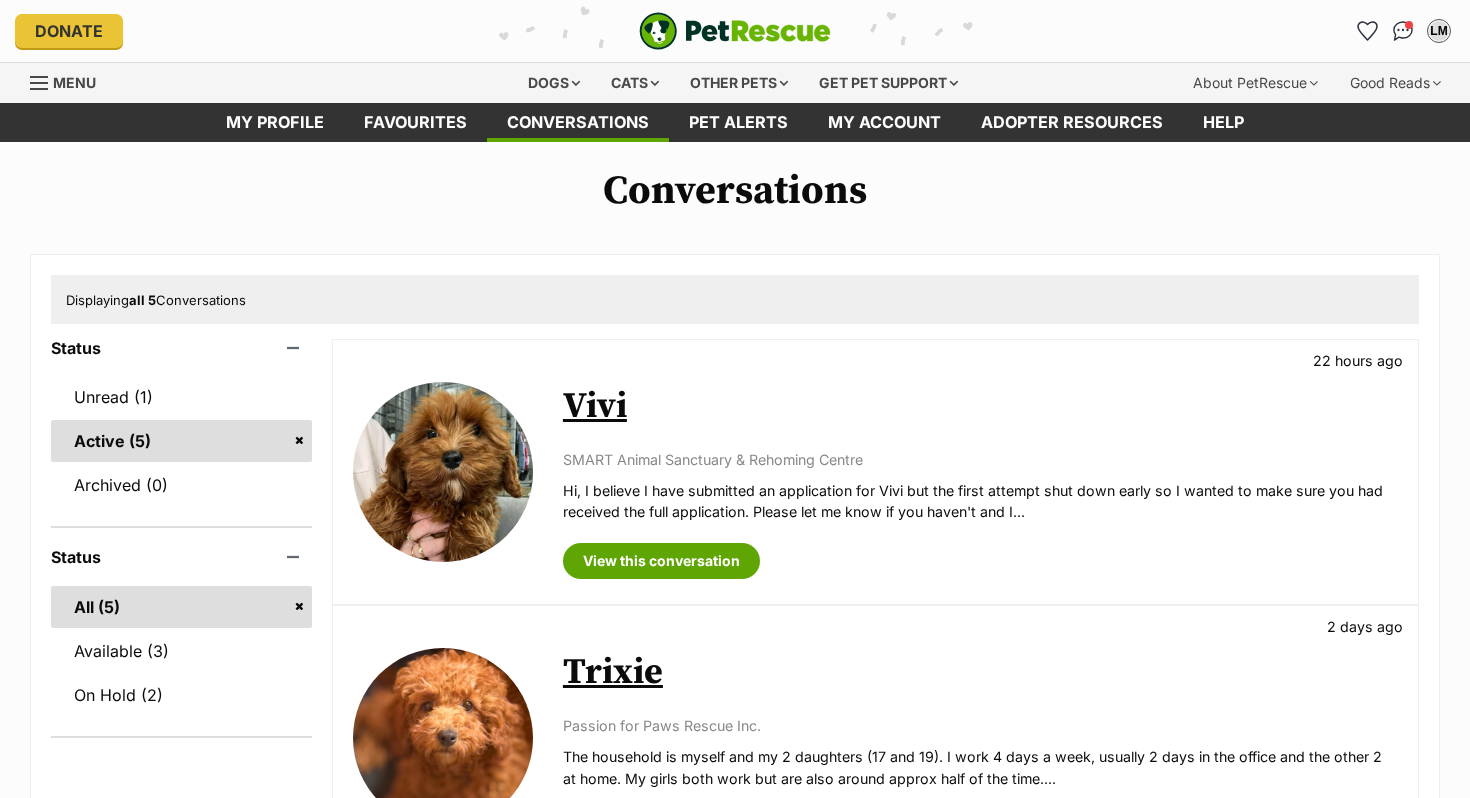 scroll, scrollTop: 0, scrollLeft: 0, axis: both 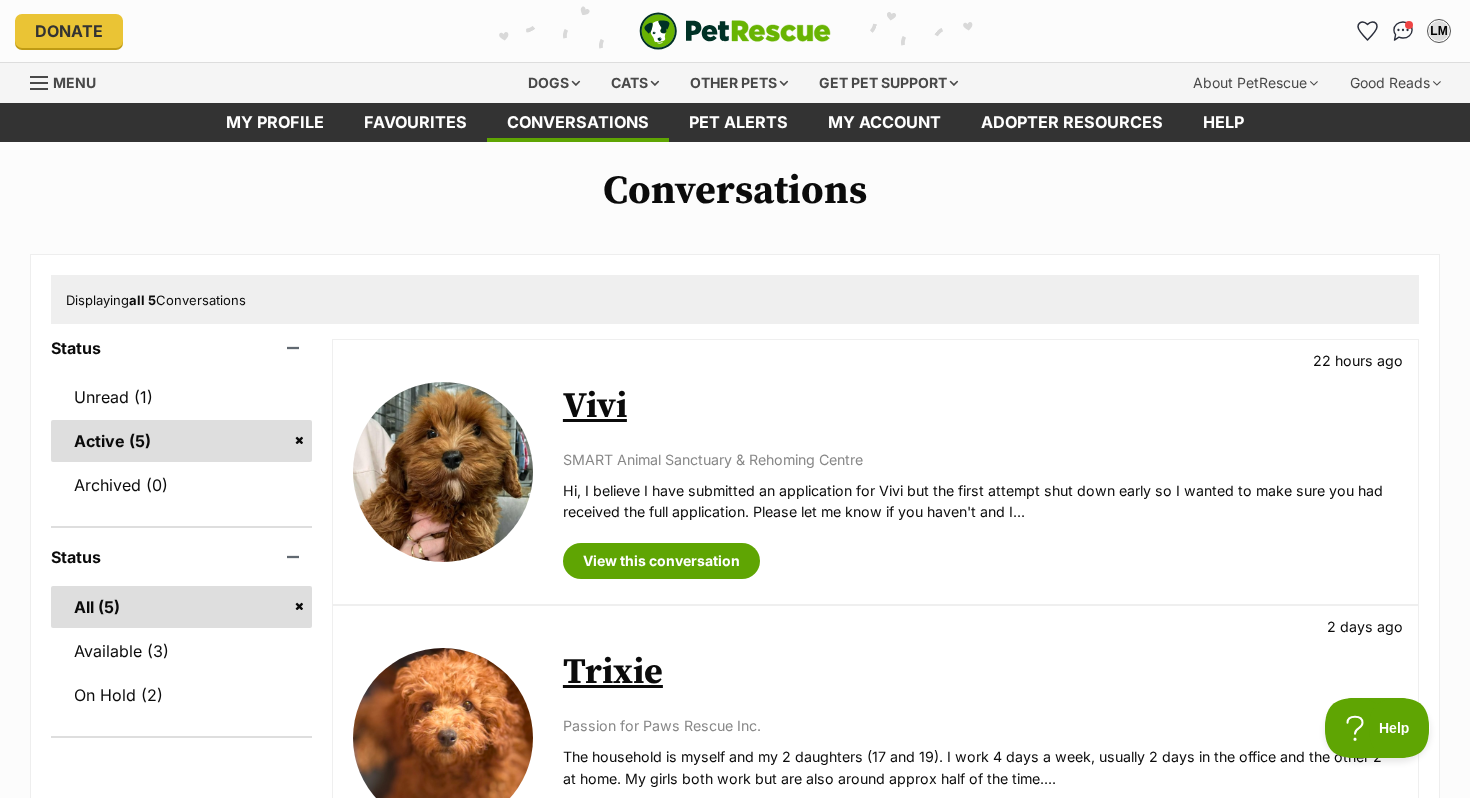 click on "Vivi" at bounding box center [595, 406] 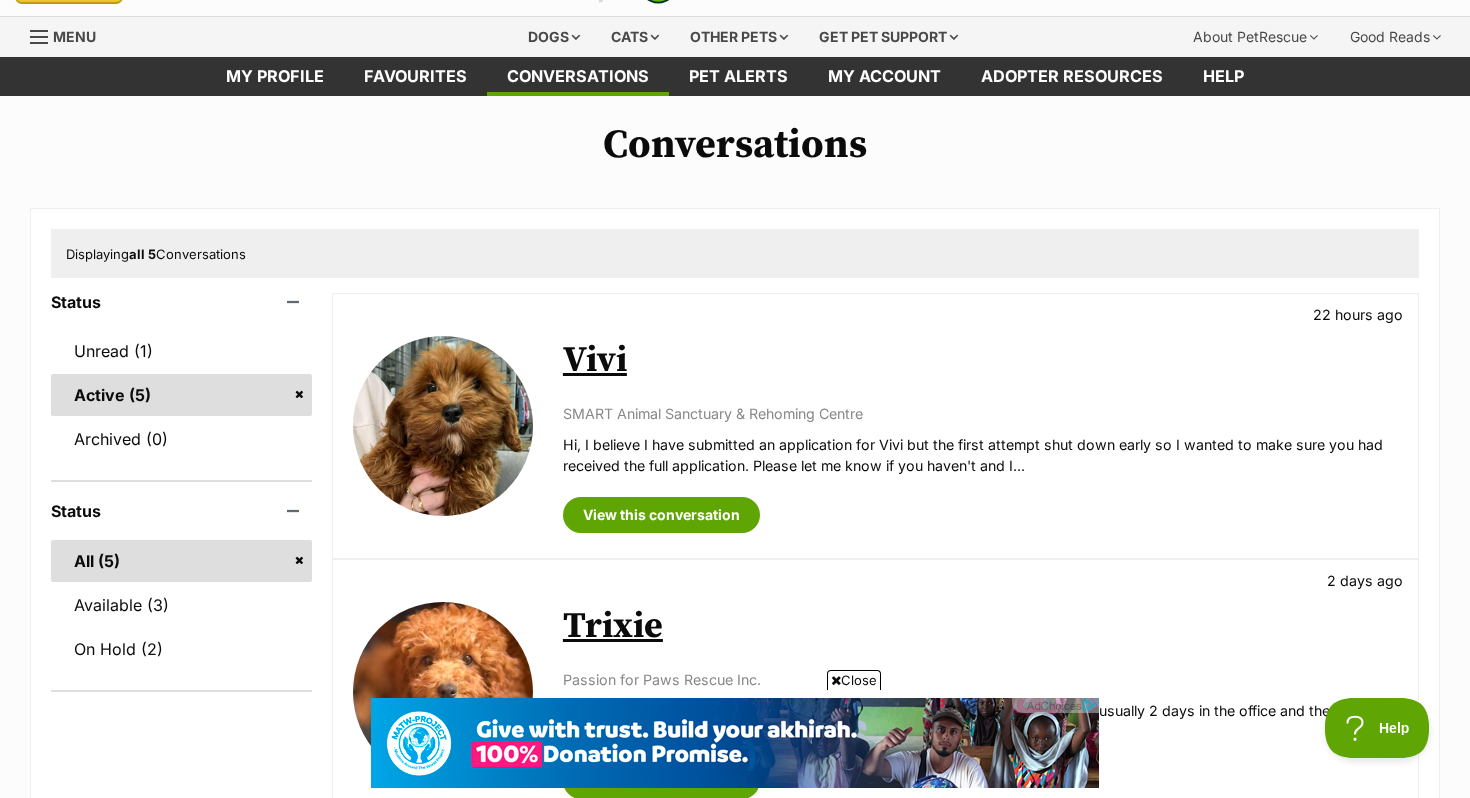 scroll, scrollTop: 0, scrollLeft: 0, axis: both 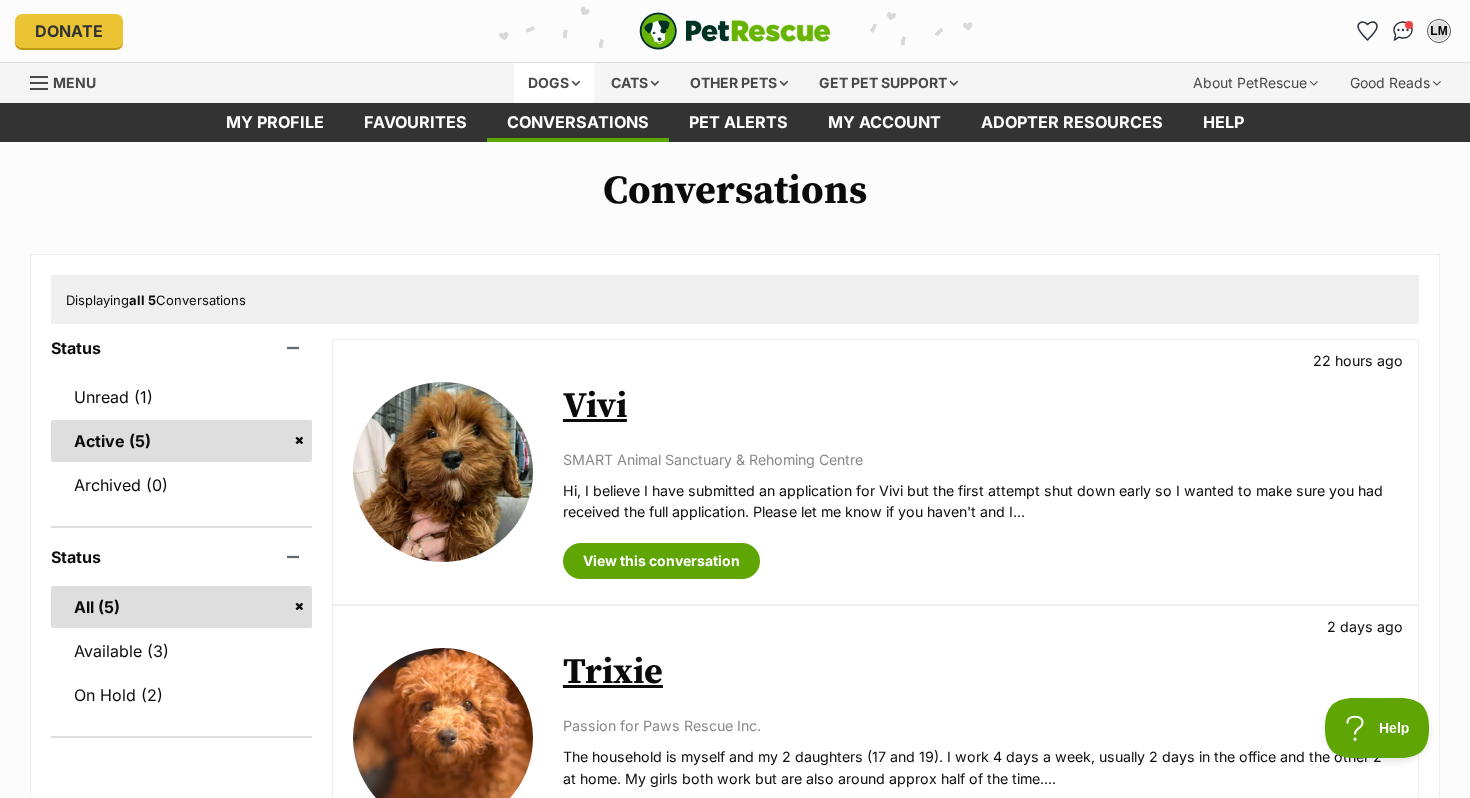 click on "Dogs" at bounding box center (554, 83) 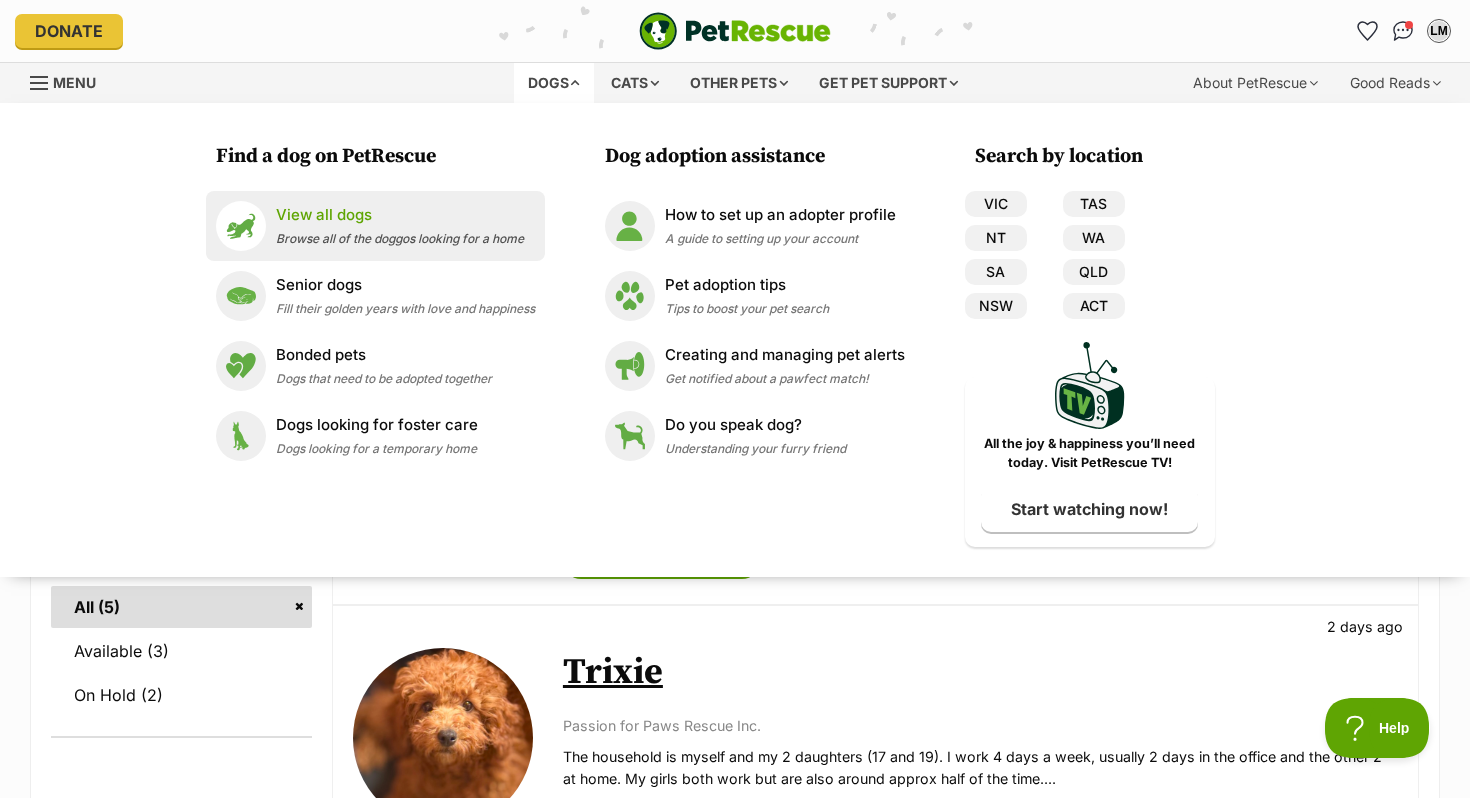 click on "View all dogs" at bounding box center (400, 215) 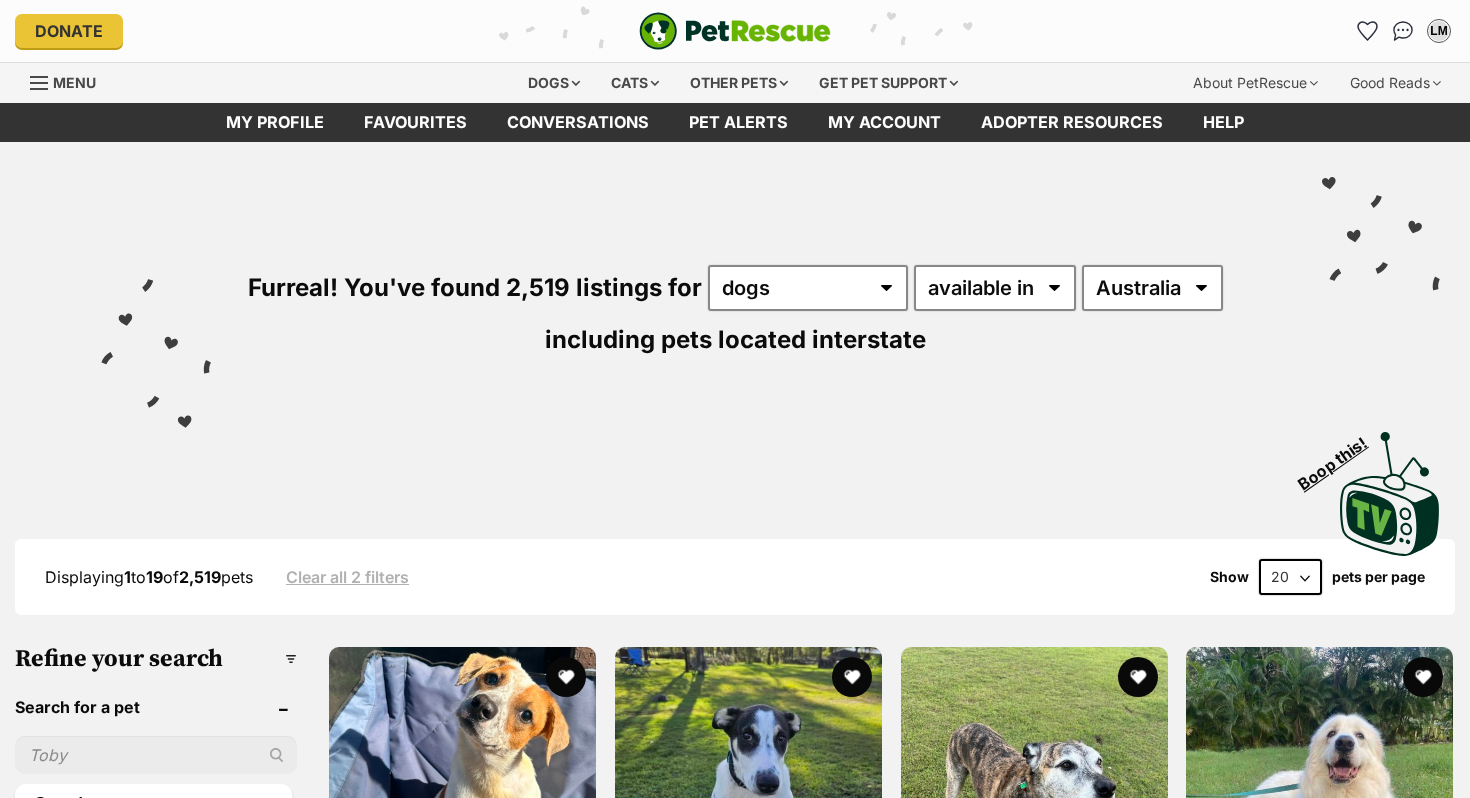 scroll, scrollTop: 0, scrollLeft: 0, axis: both 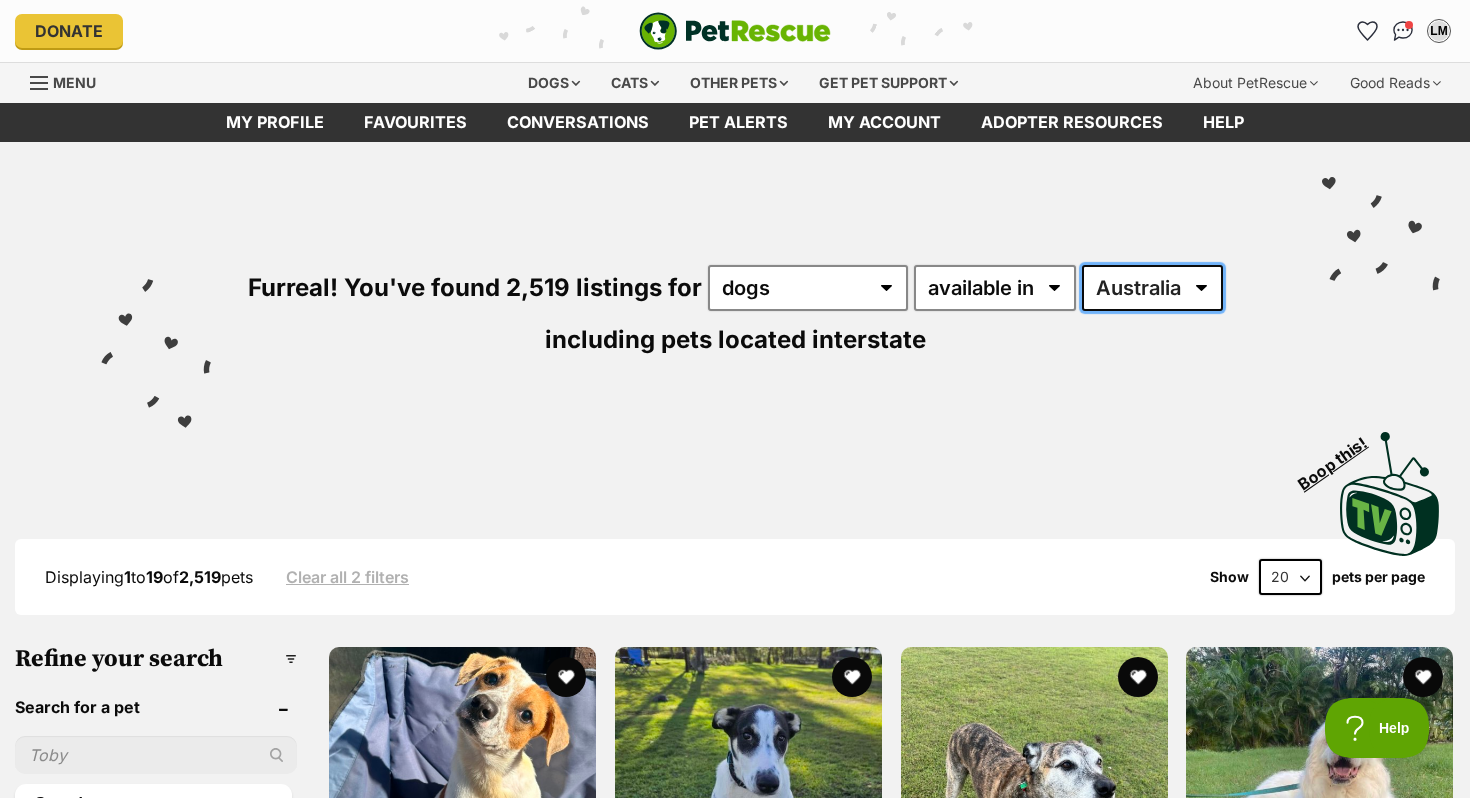 click on "Australia
ACT
NSW
NT
QLD
SA
TAS
VIC
WA" at bounding box center [1152, 288] 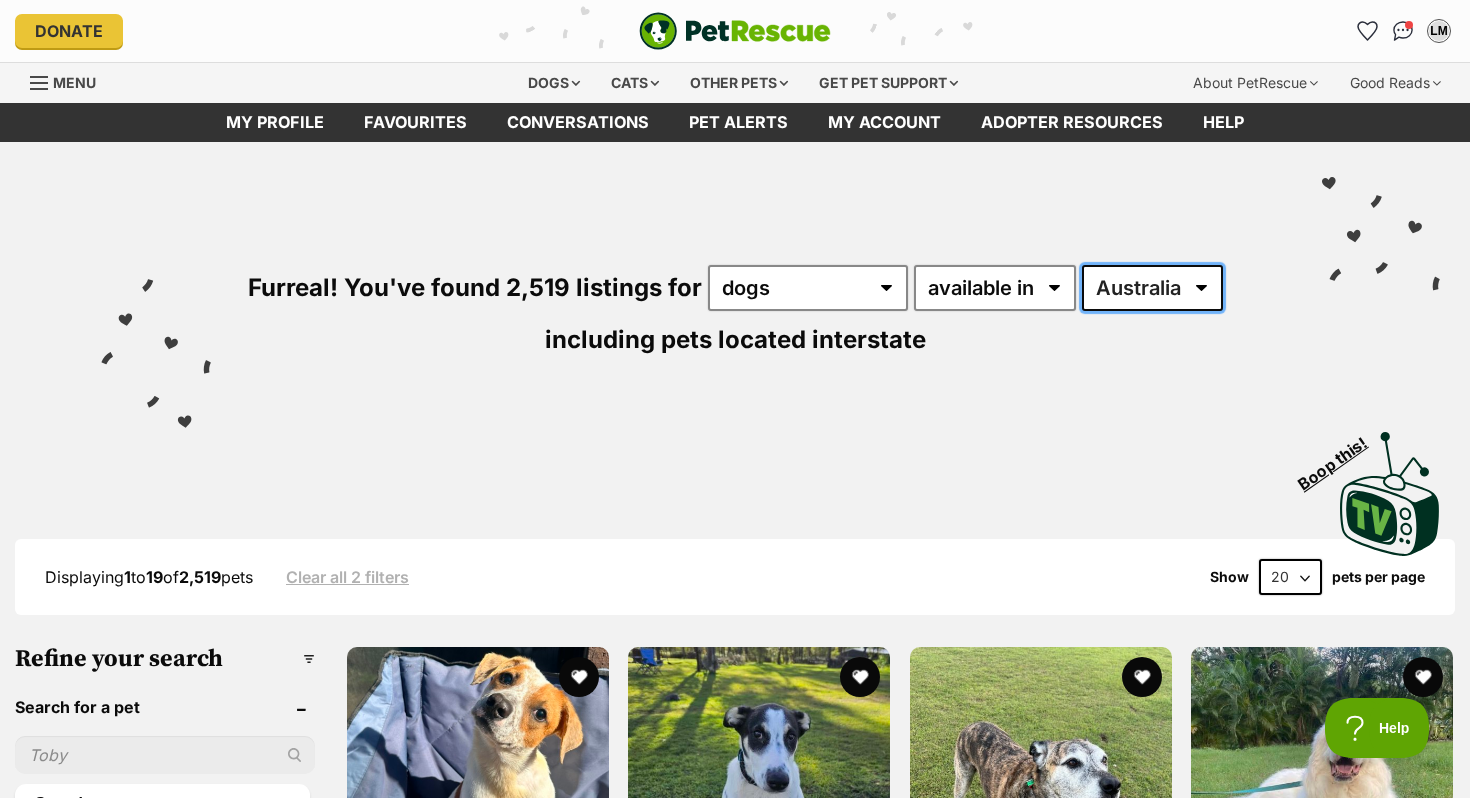 scroll, scrollTop: 0, scrollLeft: 0, axis: both 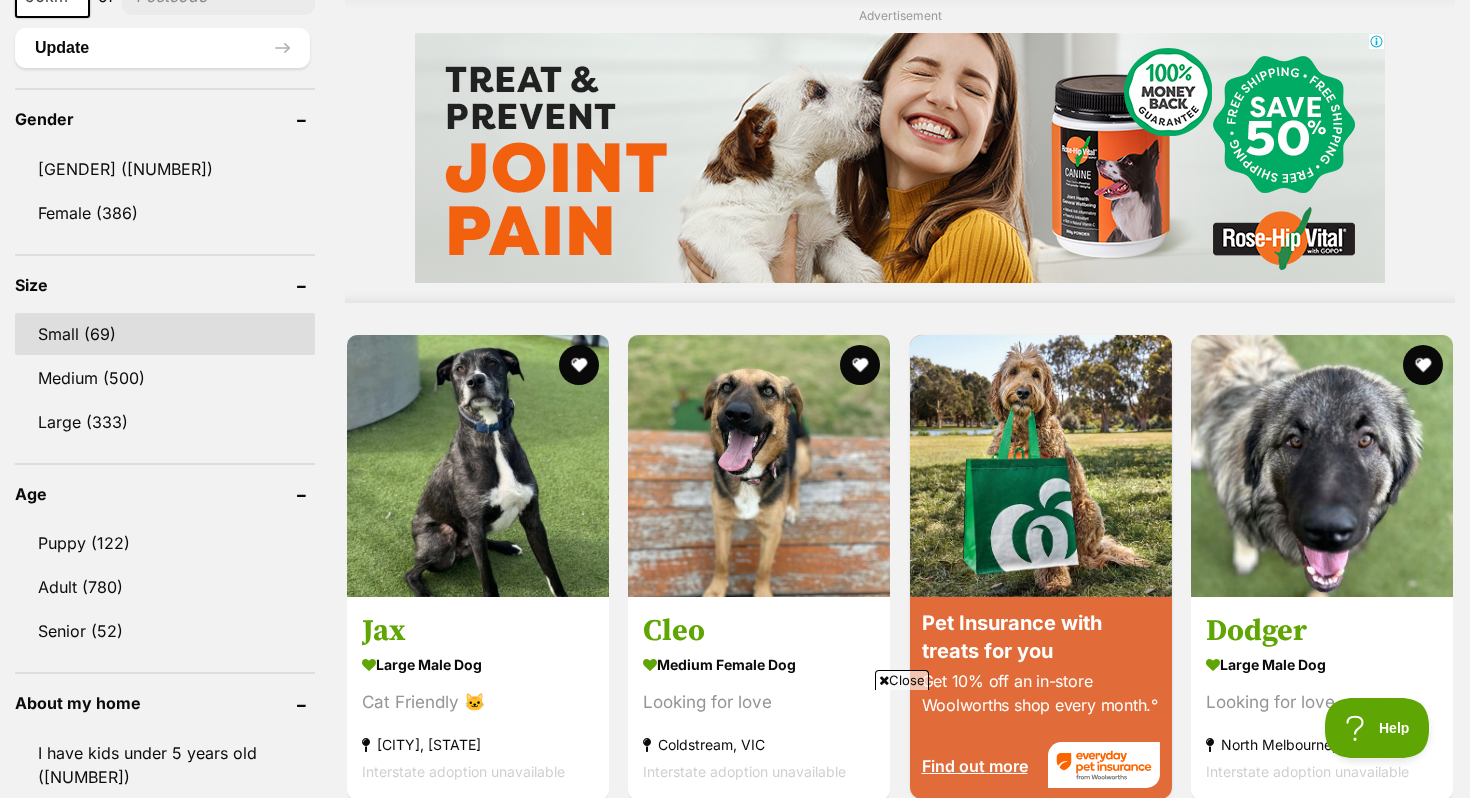 click on "Small (69)" at bounding box center (165, 334) 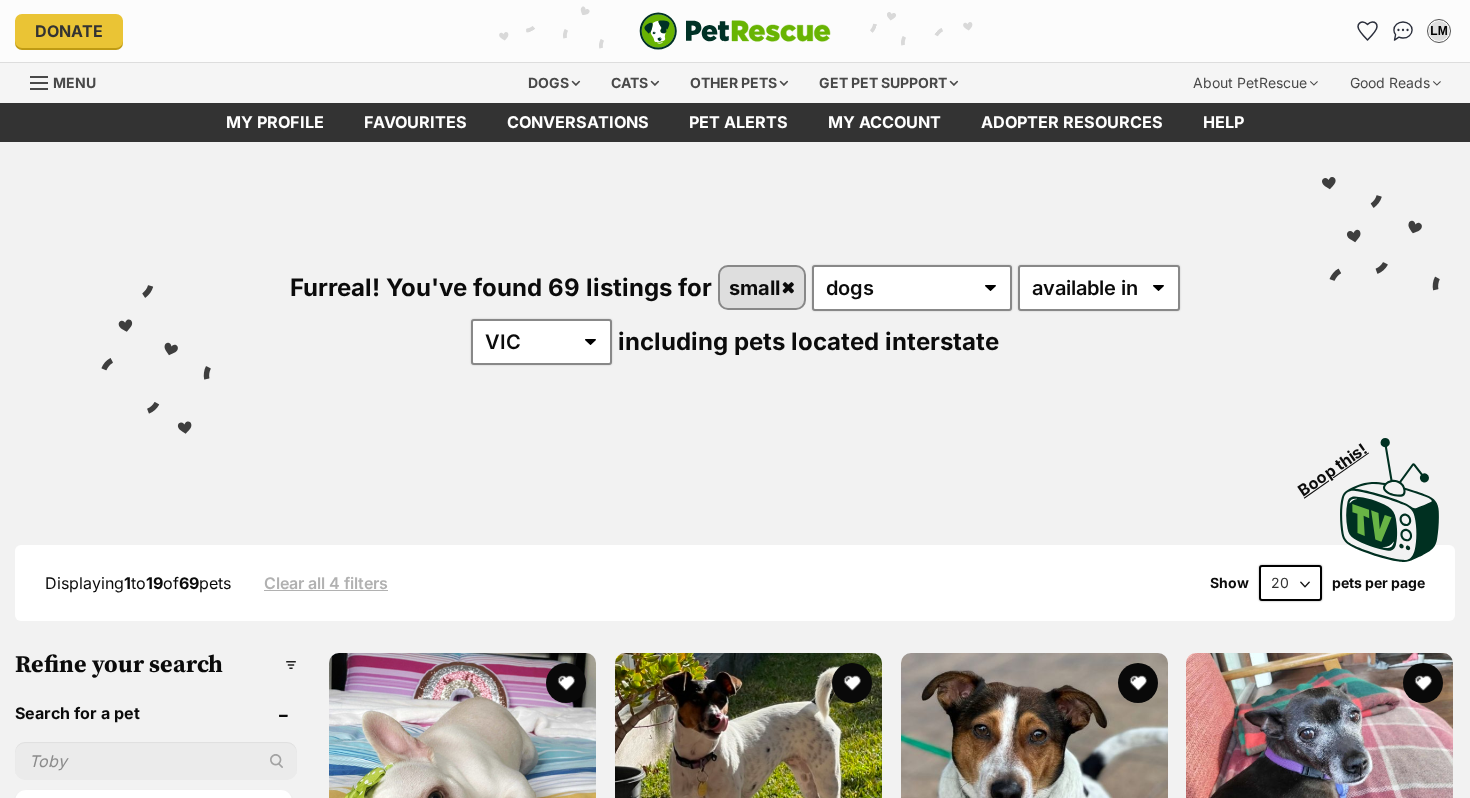 scroll, scrollTop: 0, scrollLeft: 0, axis: both 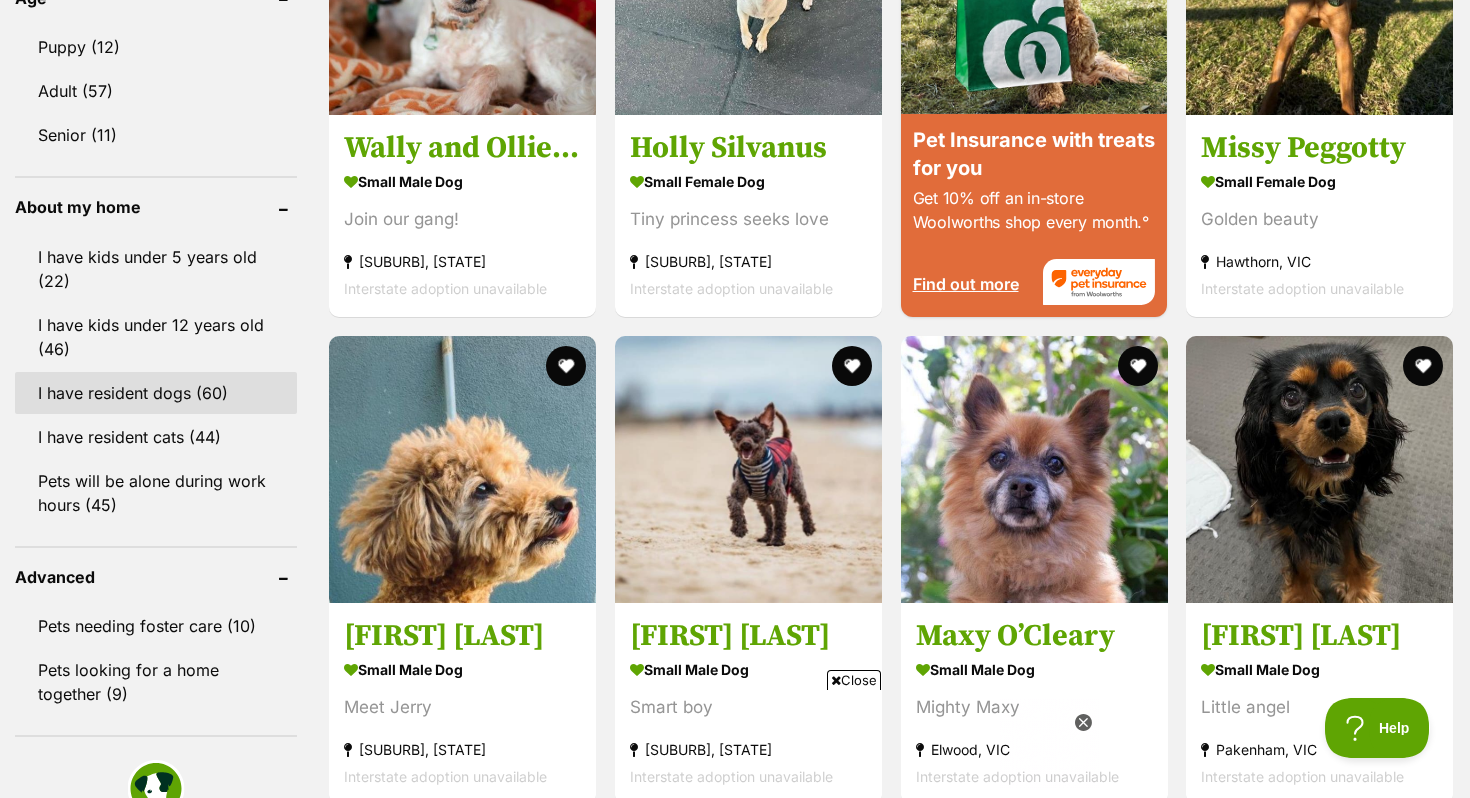 click on "I have resident dogs (60)" at bounding box center (156, 393) 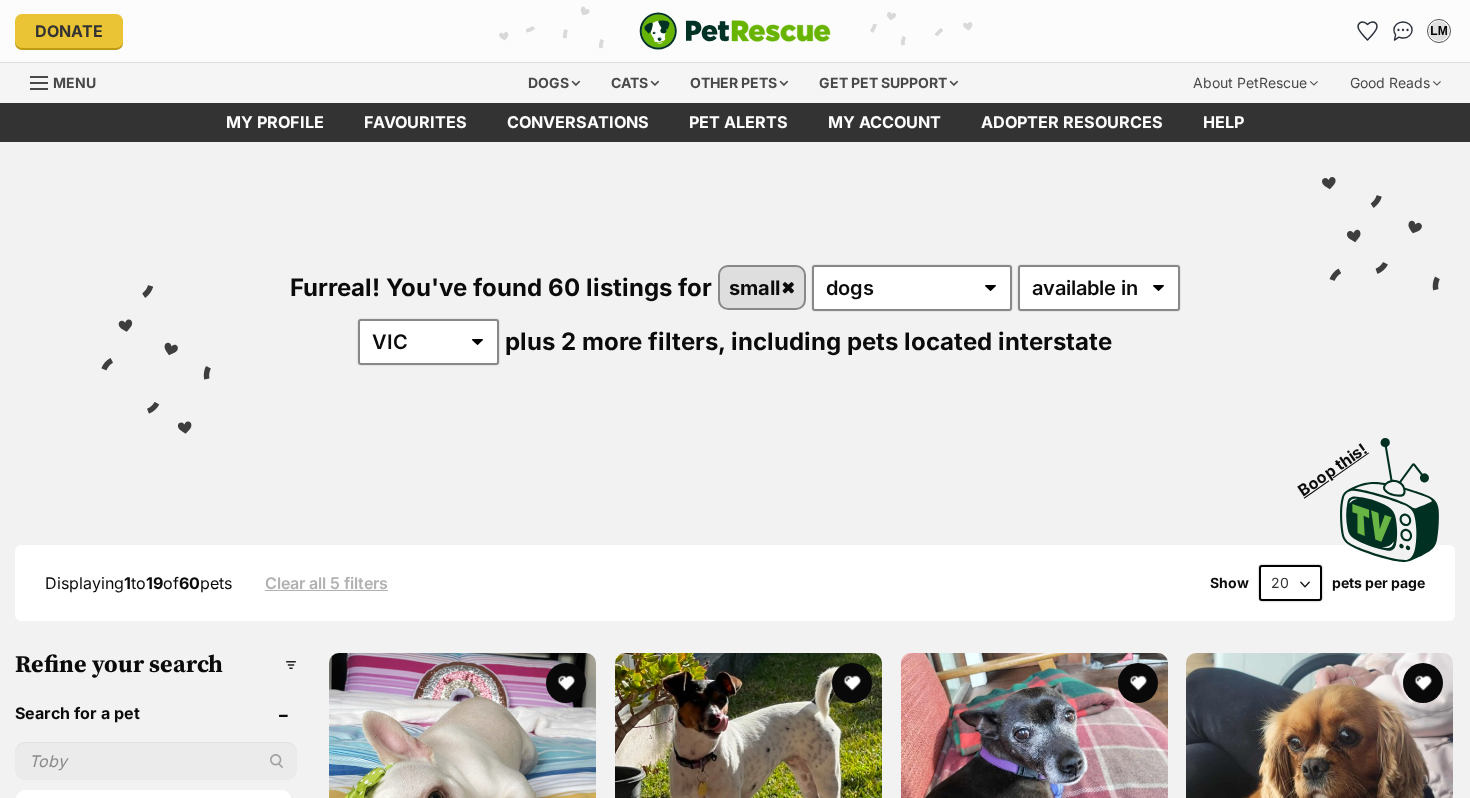 scroll, scrollTop: 0, scrollLeft: 0, axis: both 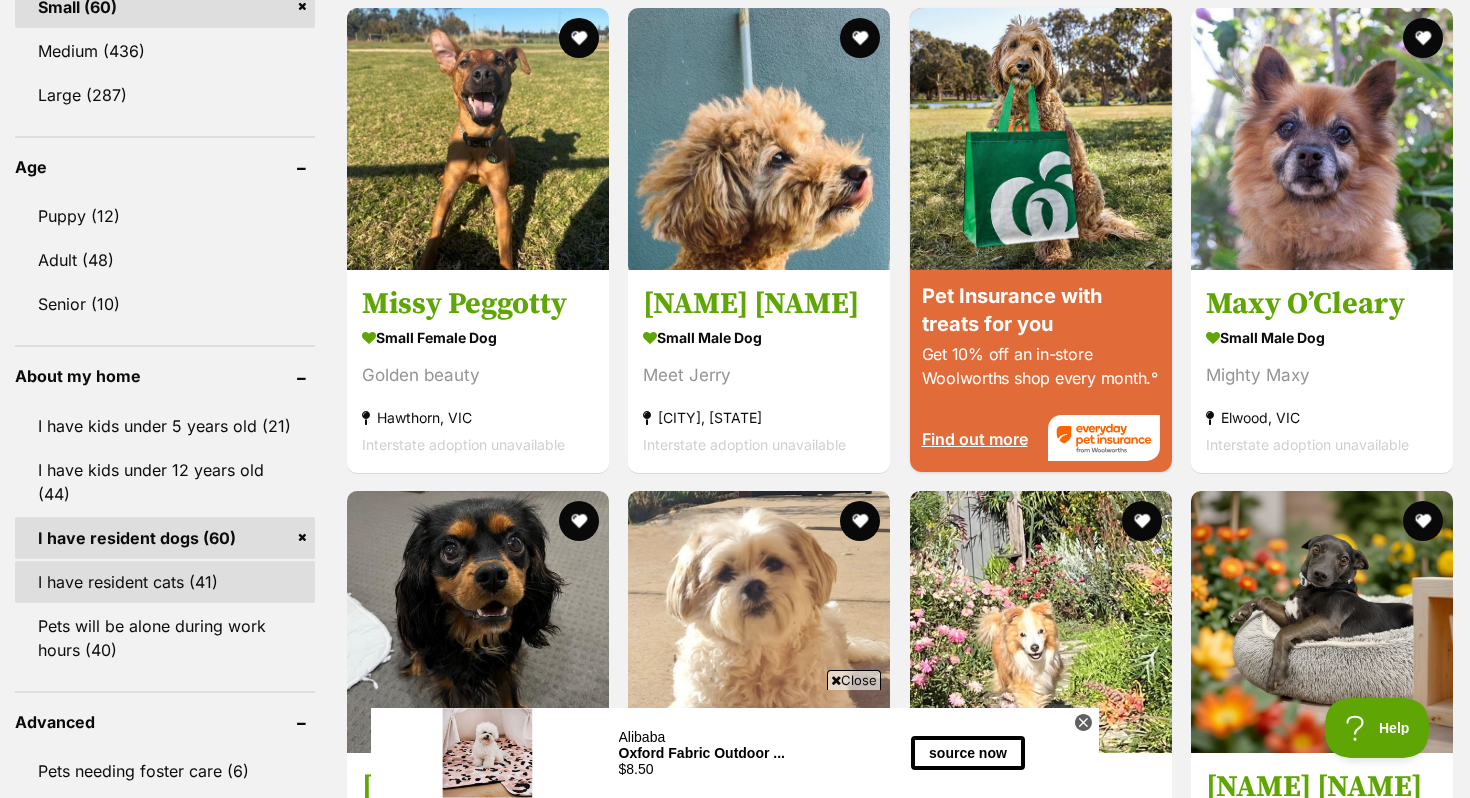 click on "I have resident cats (41)" at bounding box center [165, 582] 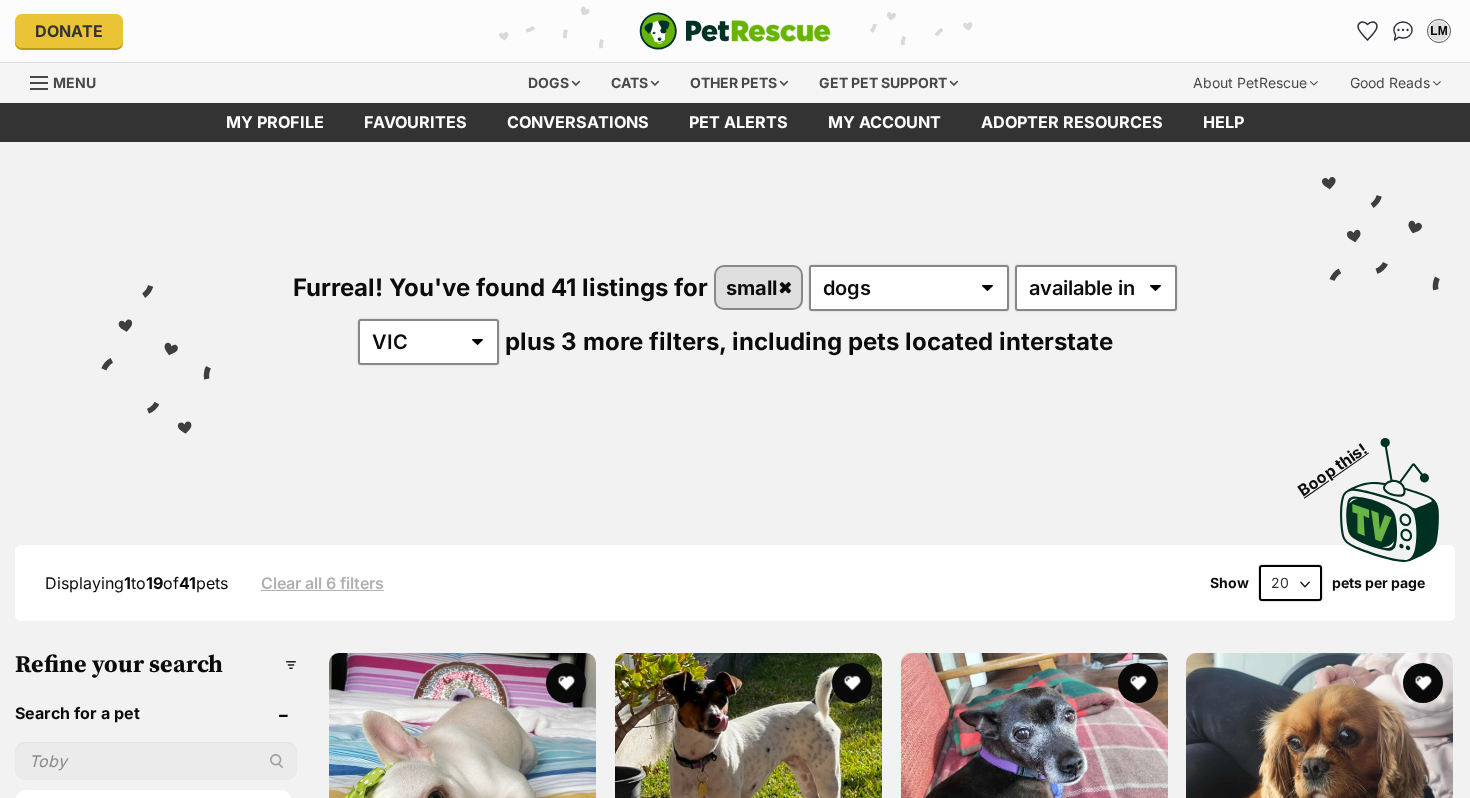 scroll, scrollTop: 0, scrollLeft: 0, axis: both 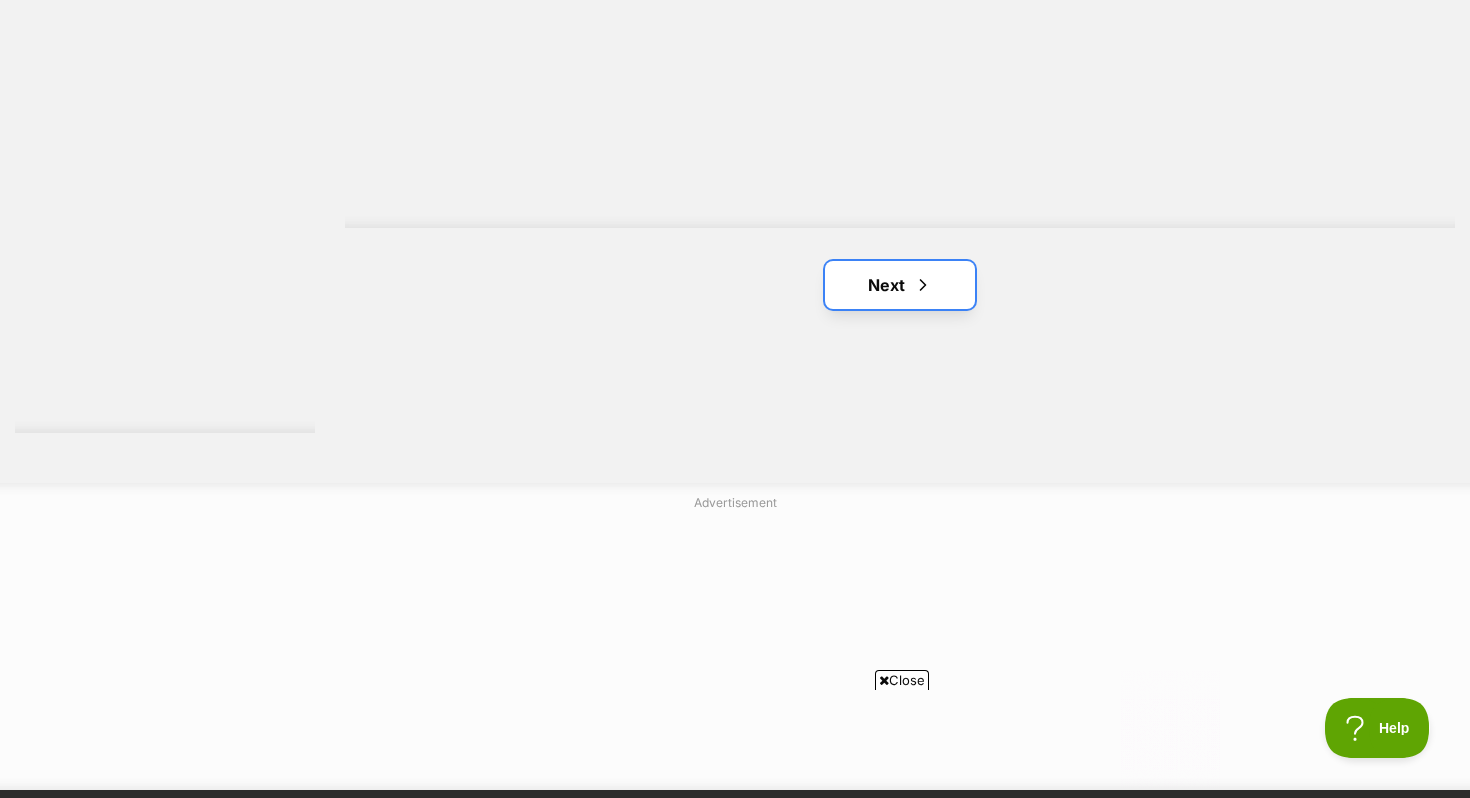 click on "Next" at bounding box center [900, 285] 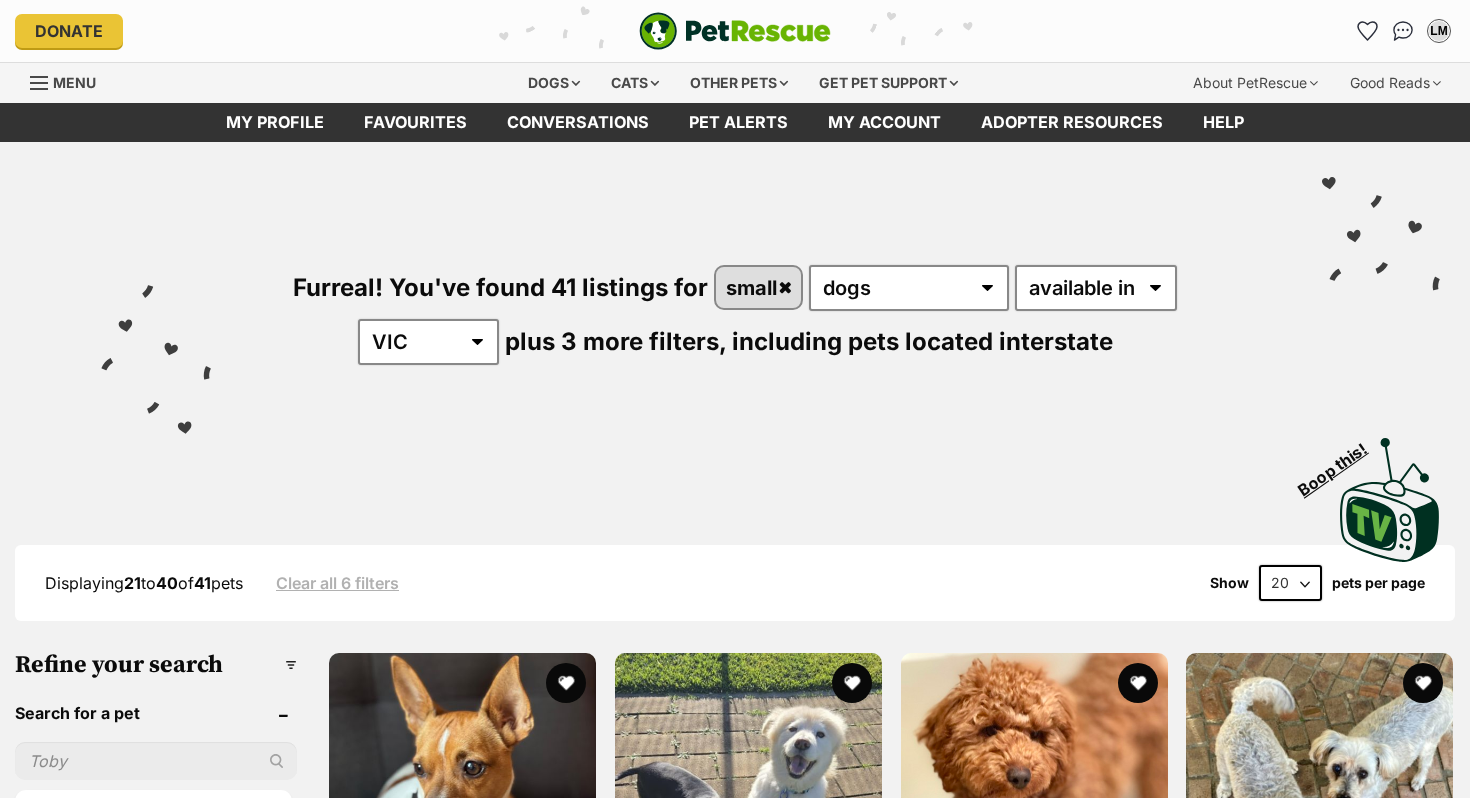 scroll, scrollTop: 0, scrollLeft: 0, axis: both 